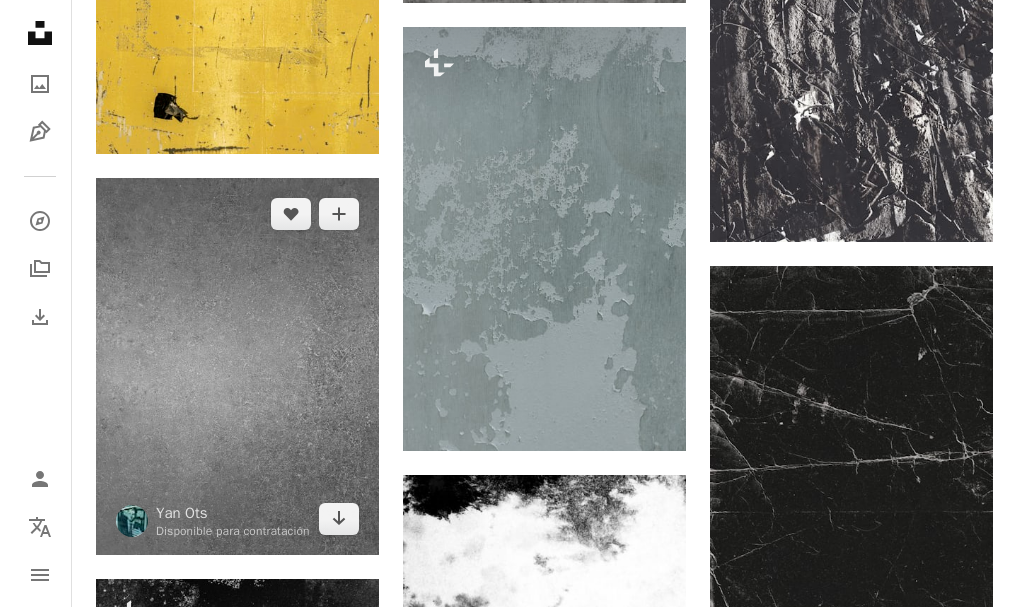 scroll, scrollTop: 2000, scrollLeft: 0, axis: vertical 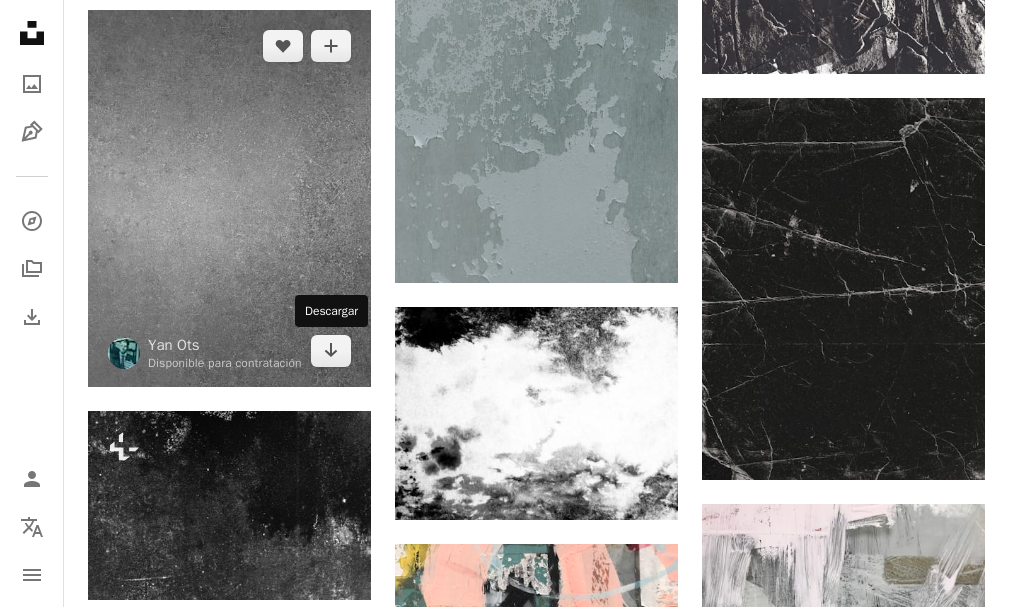 click at bounding box center [229, 198] 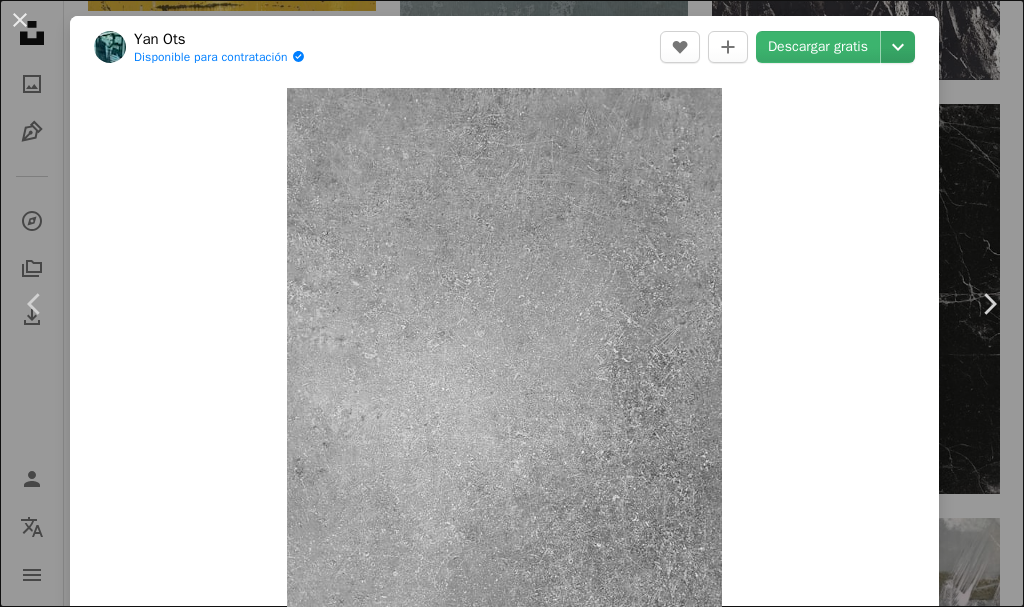 click 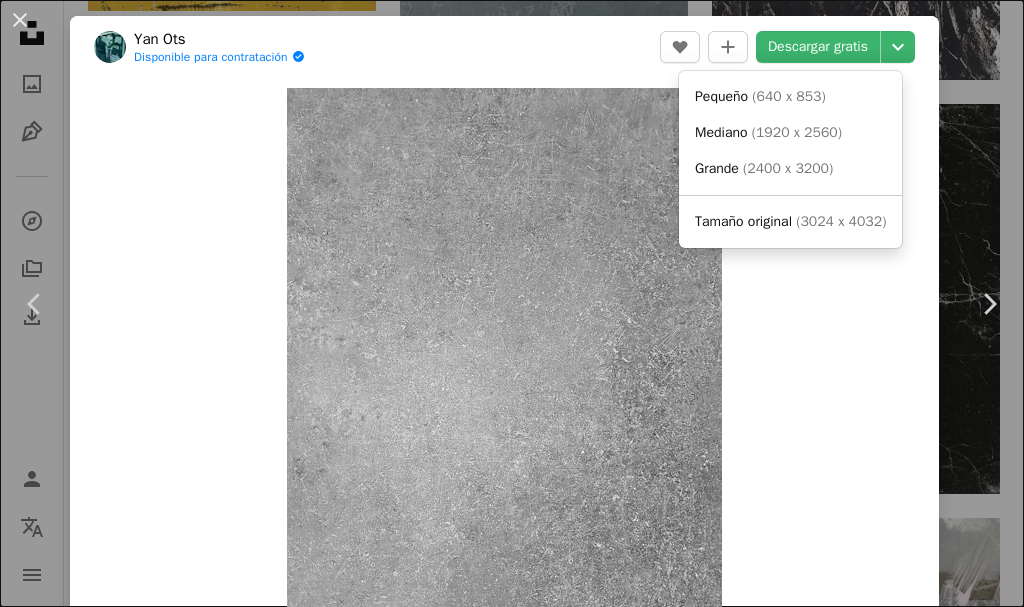 drag, startPoint x: 885, startPoint y: 47, endPoint x: 863, endPoint y: 226, distance: 180.3469 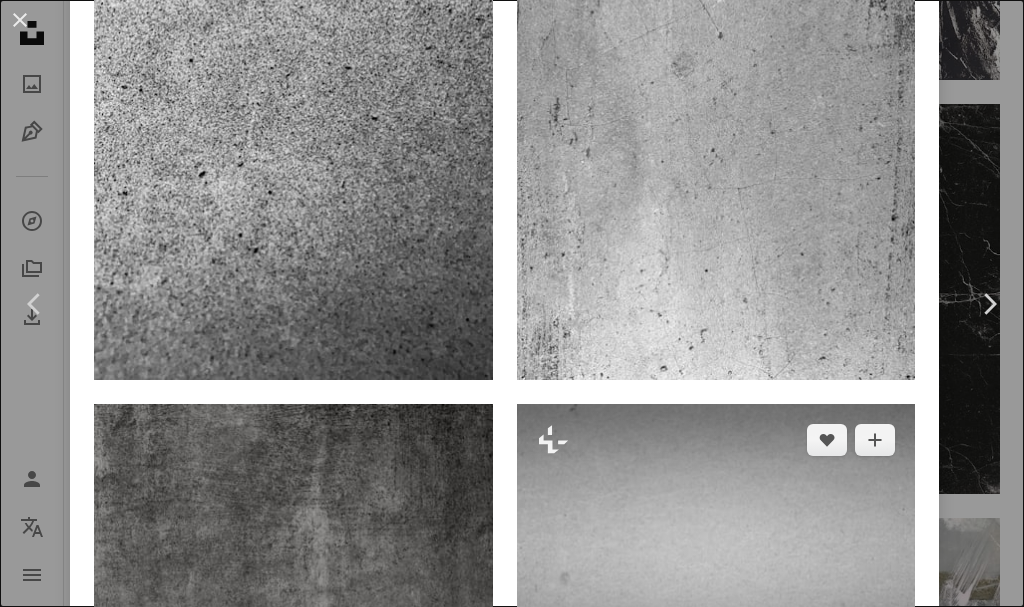 scroll, scrollTop: 1400, scrollLeft: 0, axis: vertical 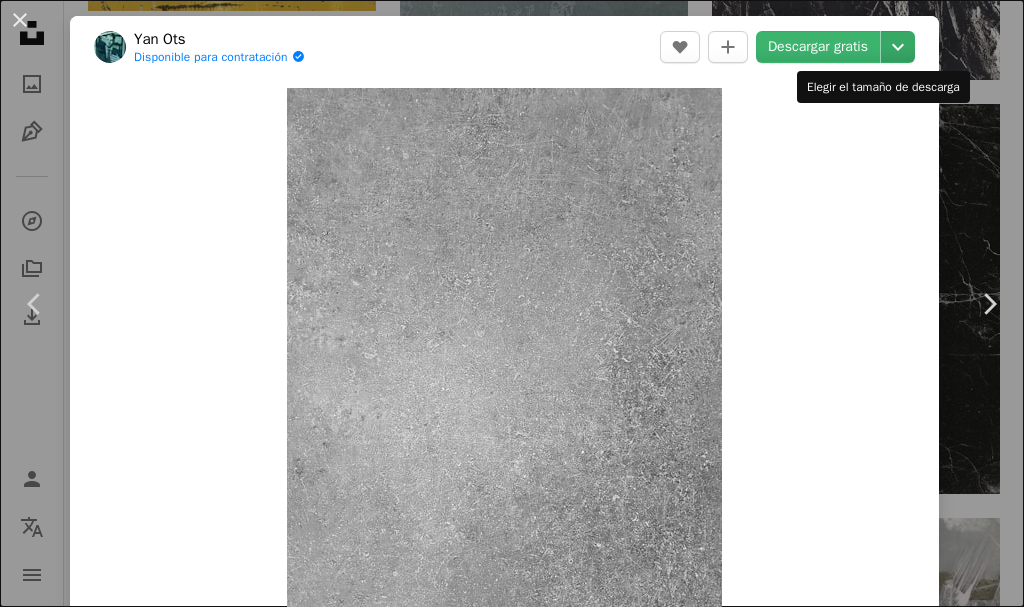 click on "Chevron down" 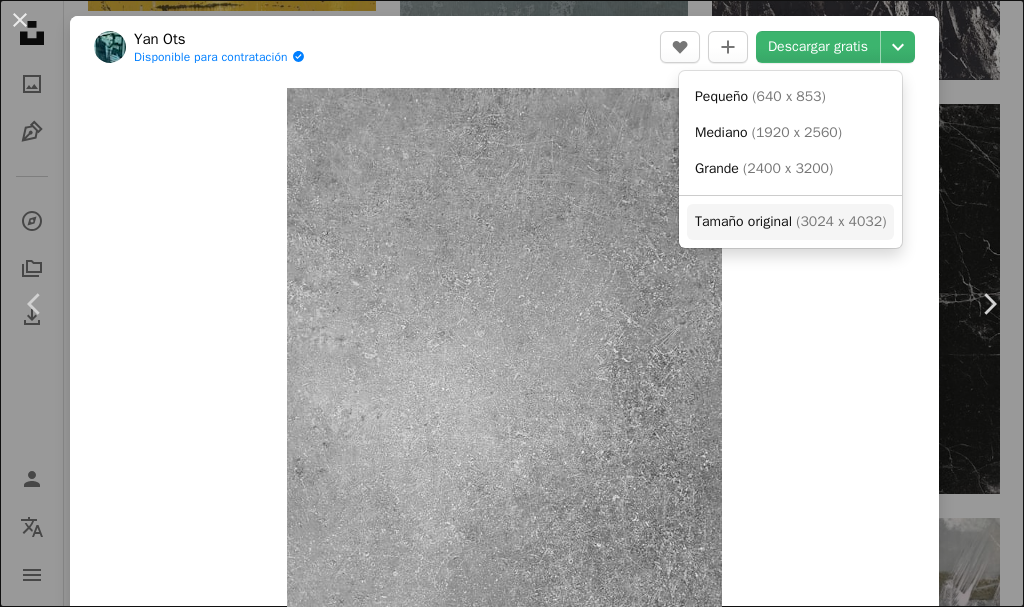 click on "( 3024 x 4032 )" at bounding box center [841, 221] 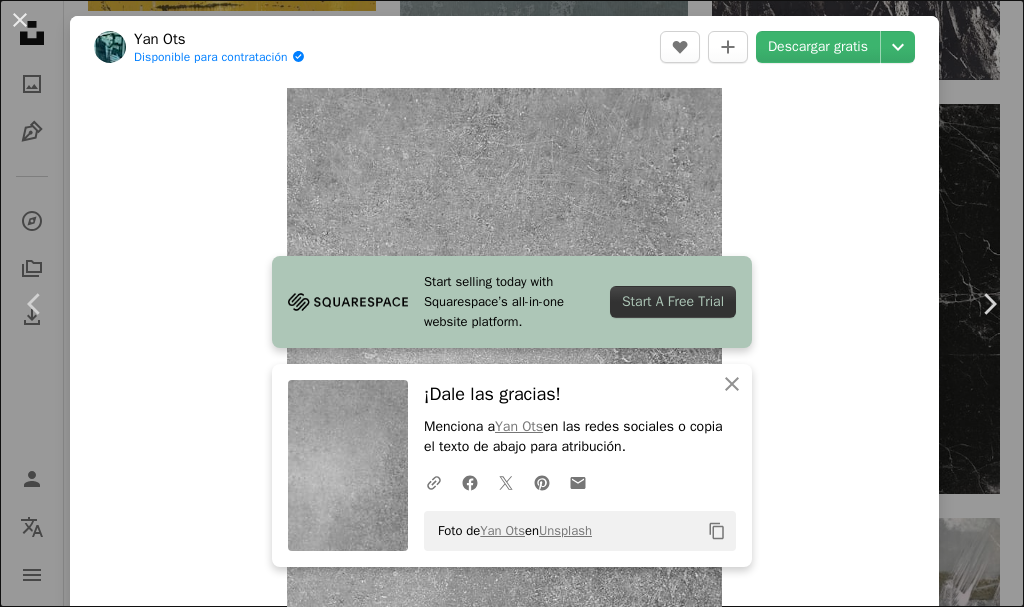 click on "An X shape Chevron left Chevron right Start selling today with Squarespace’s all-in-one website platform. Start A Free Trial An X shape Cerrar ¡Dale las gracias! Menciona a  [NAME]  en las redes sociales o copia el texto de abajo para atribución. A URL sharing icon (chains) Facebook icon X (formerly Twitter) icon Pinterest icon An envelope Foto de  [NAME]  en  Unsplash
Copy content [NAME] Disponible para contratación A checkmark inside of a circle A heart A plus sign Descargar gratis Chevron down Zoom in Visualizaciones 47.349.299 Descargas 642.536 Presentado en Texturas A forward-right arrow Compartir Info icon Información More Actions Calendar outlined Publicado el  19 de marzo de 2018 Camera samsung, SM-G930F Safety Uso gratuito bajo la  Licencia Unsplash textura patrón pared gris fondo de textura hormigón macro Superficie papel pintado texturizado Closeup rascar fondo asfalto asfalto Imágenes gratuitas Explora imágenes premium relacionadas en iStock  |  Ver más en iStock  ↗ A heart" at bounding box center (512, 303) 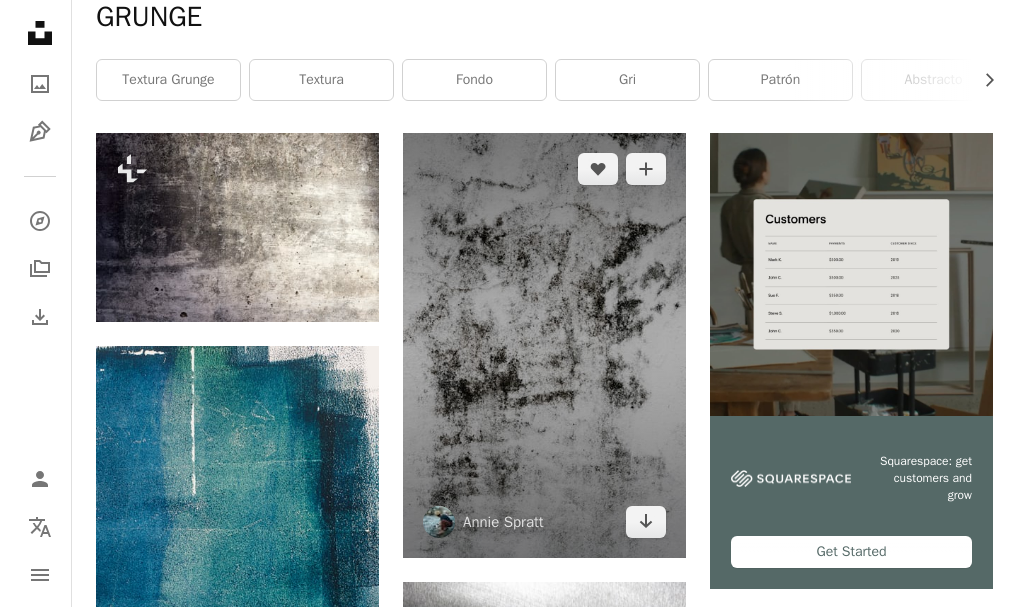 scroll, scrollTop: 400, scrollLeft: 0, axis: vertical 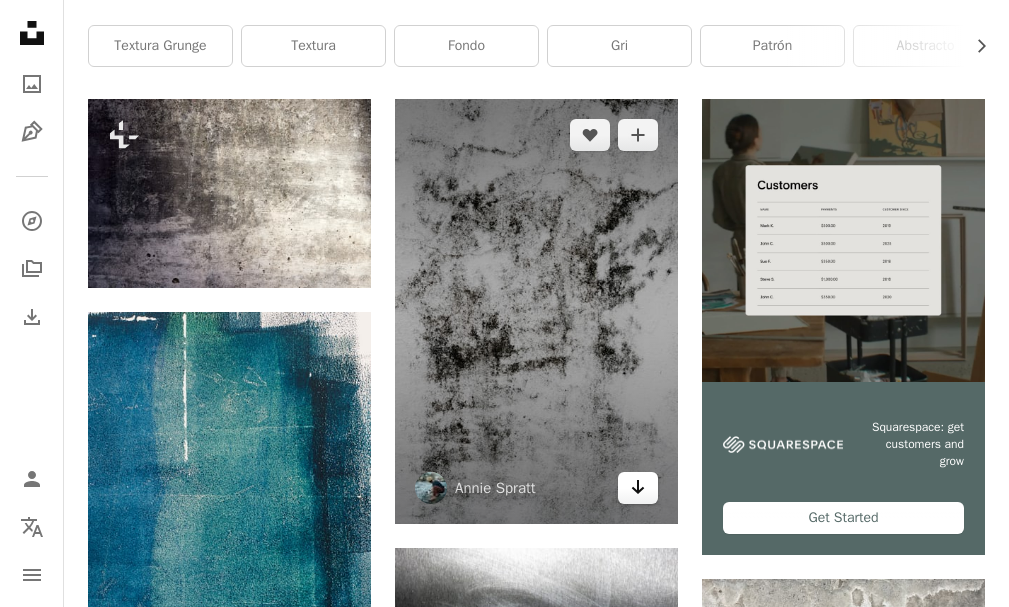 click 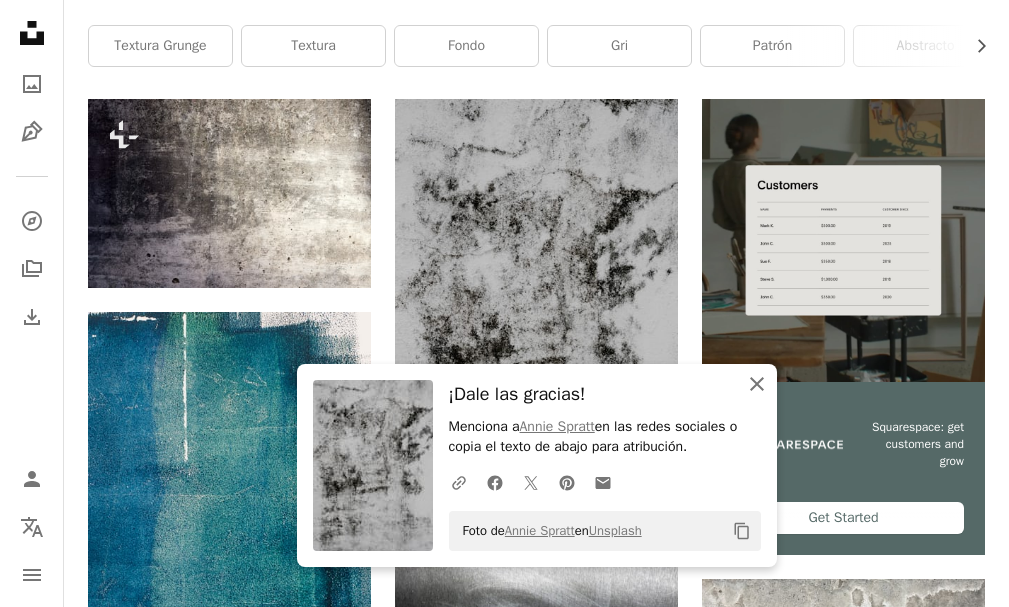click 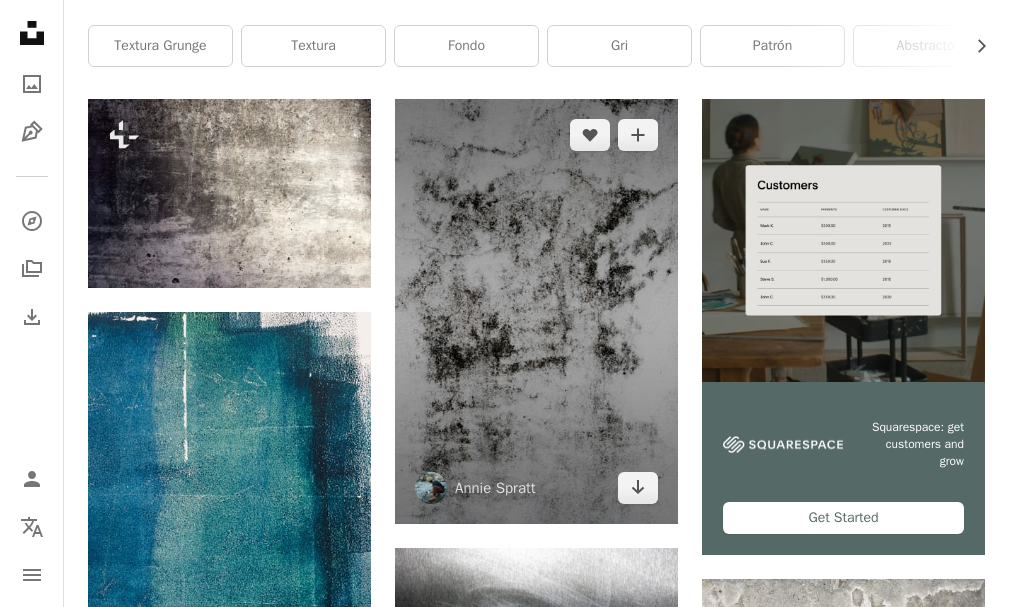 click at bounding box center [536, 311] 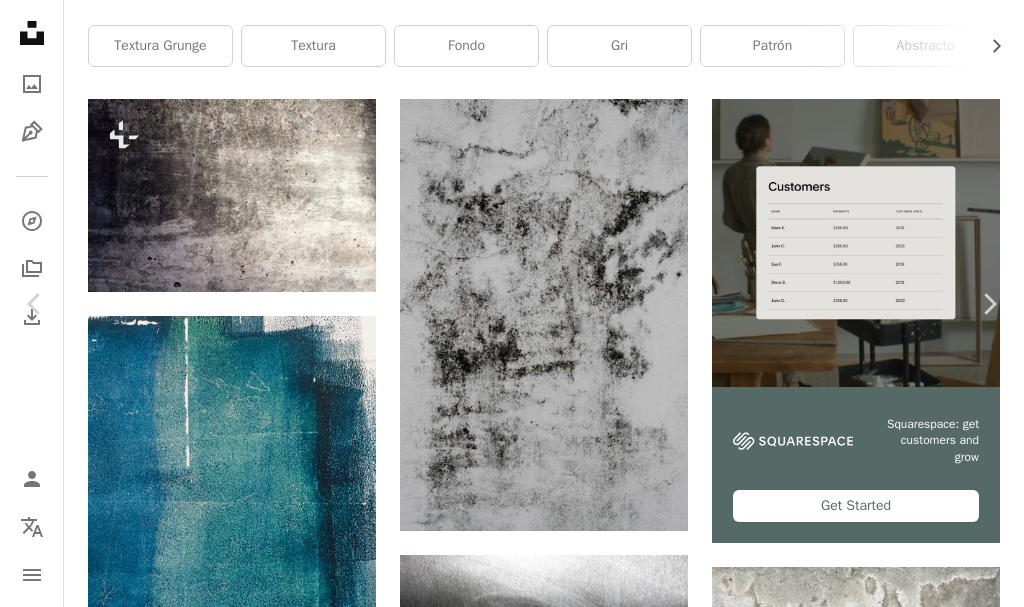 click 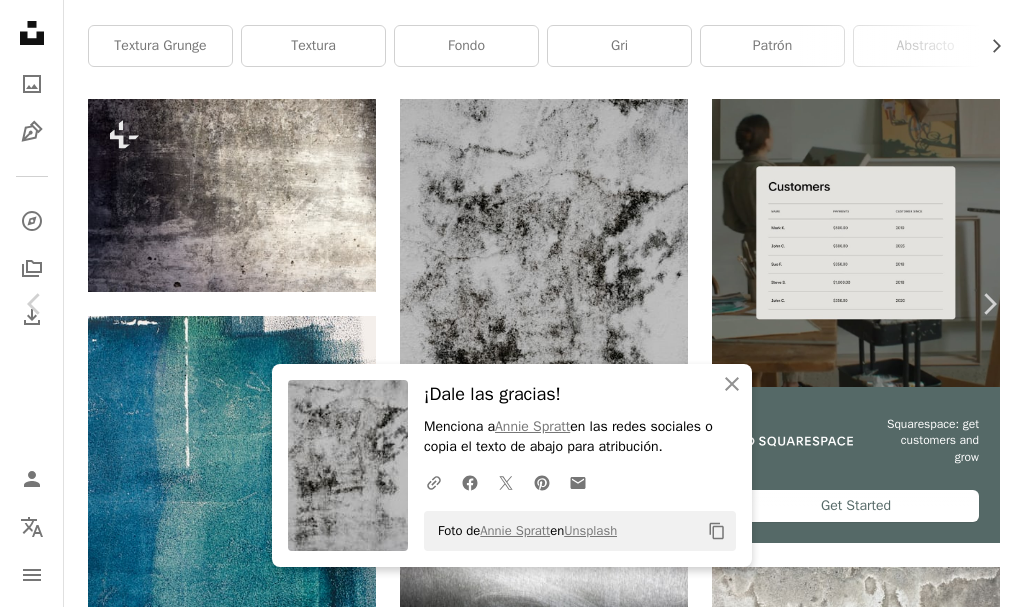 click on "Chevron down" 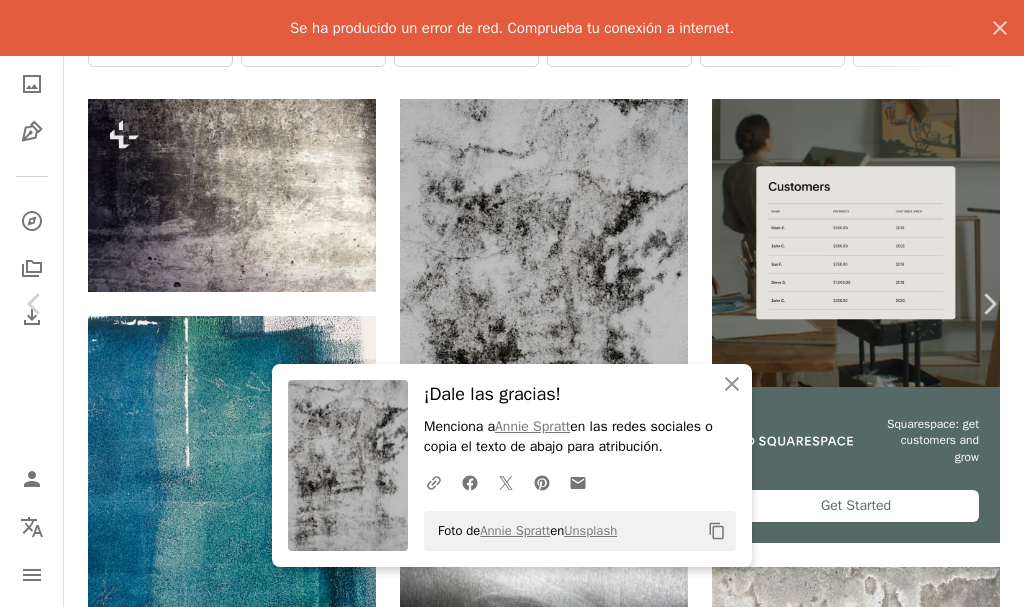 click on "Tamaño original   ( 5304 x 7952 )" at bounding box center (790, 6524) 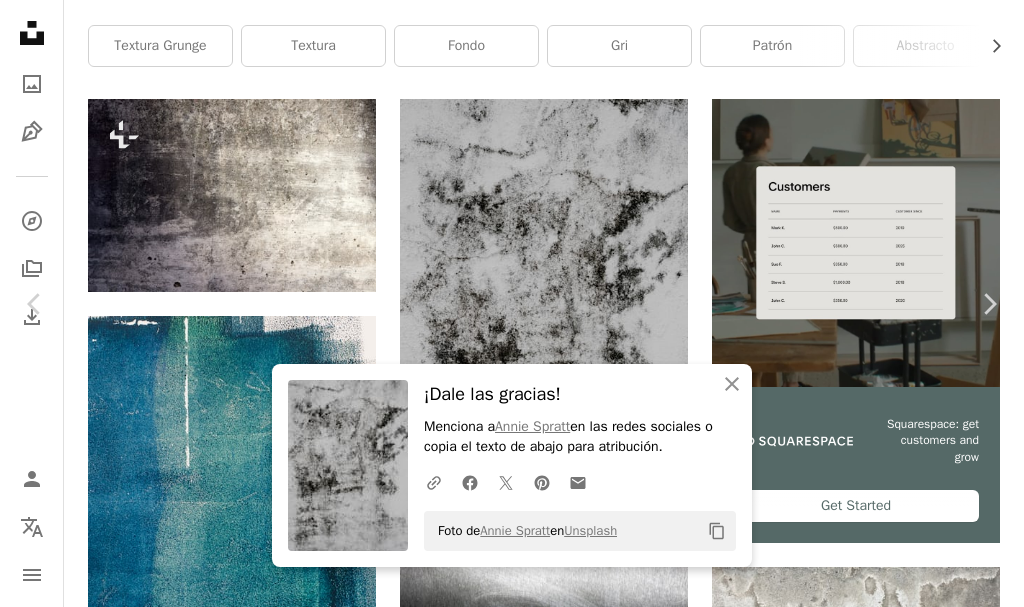 click on "Chevron down" 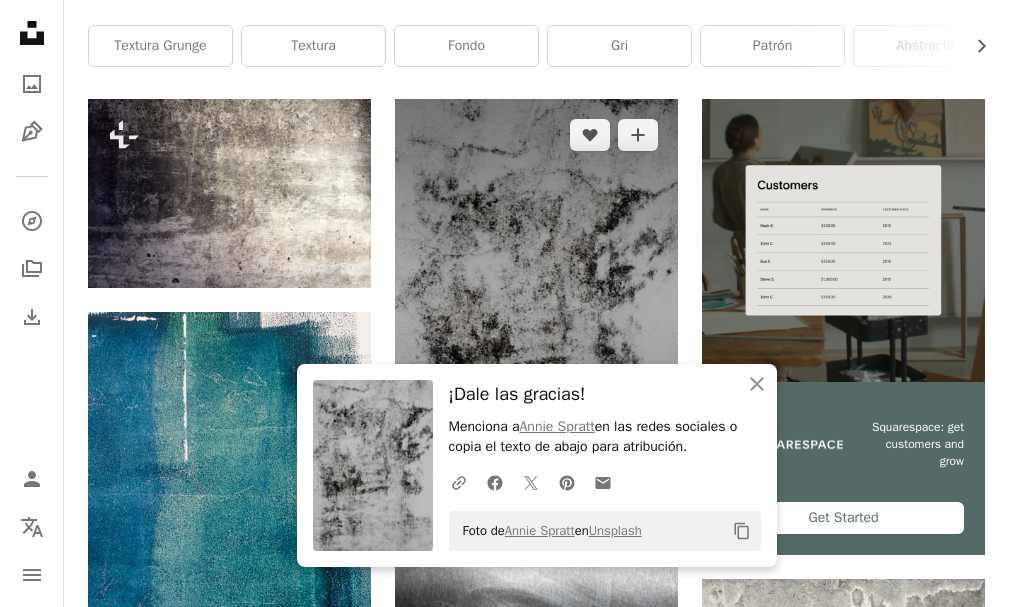 click at bounding box center (536, 311) 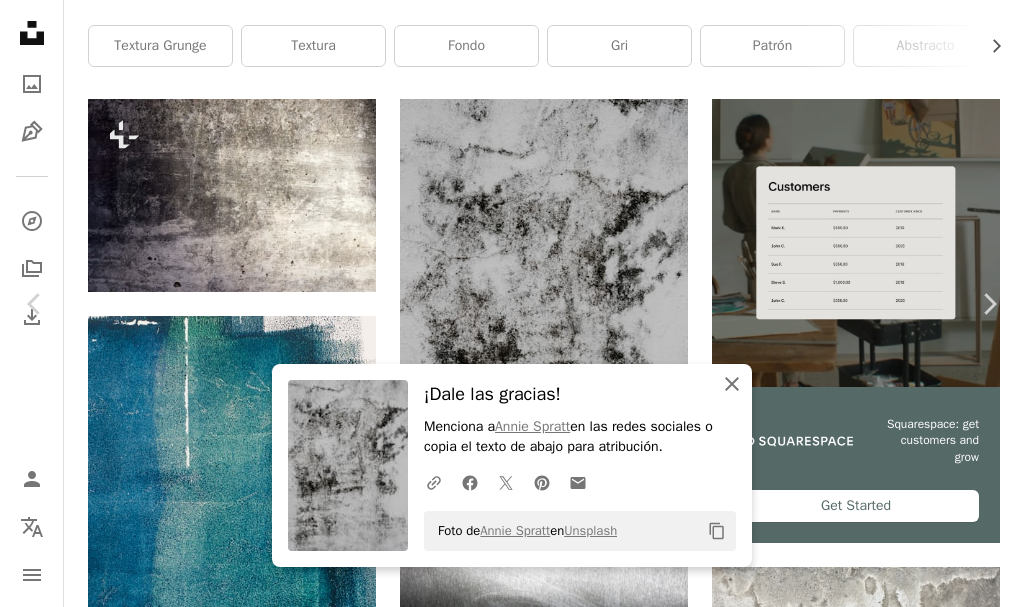 click on "An X shape" 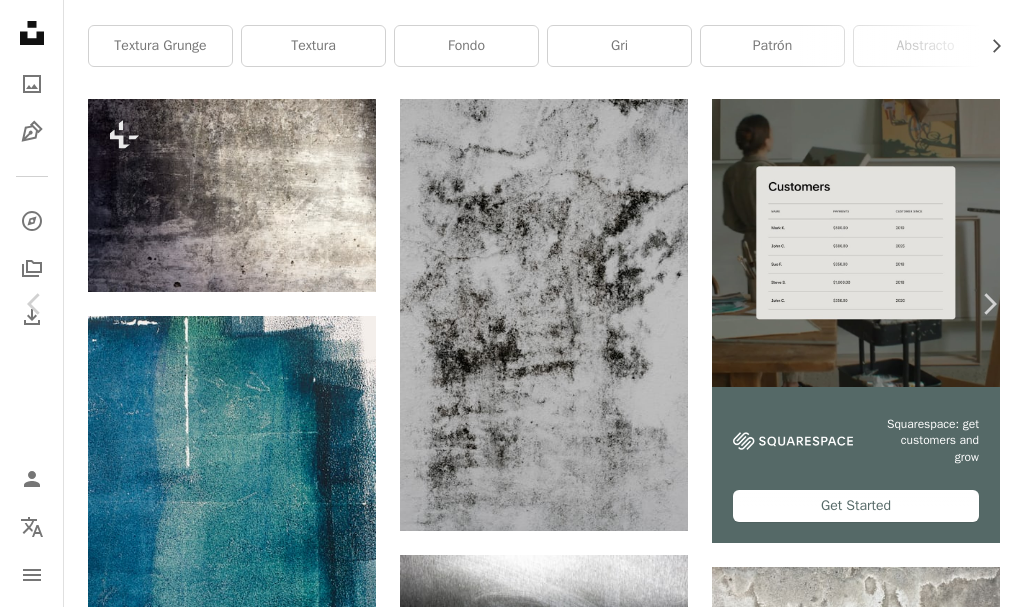 click on "Chevron down" 